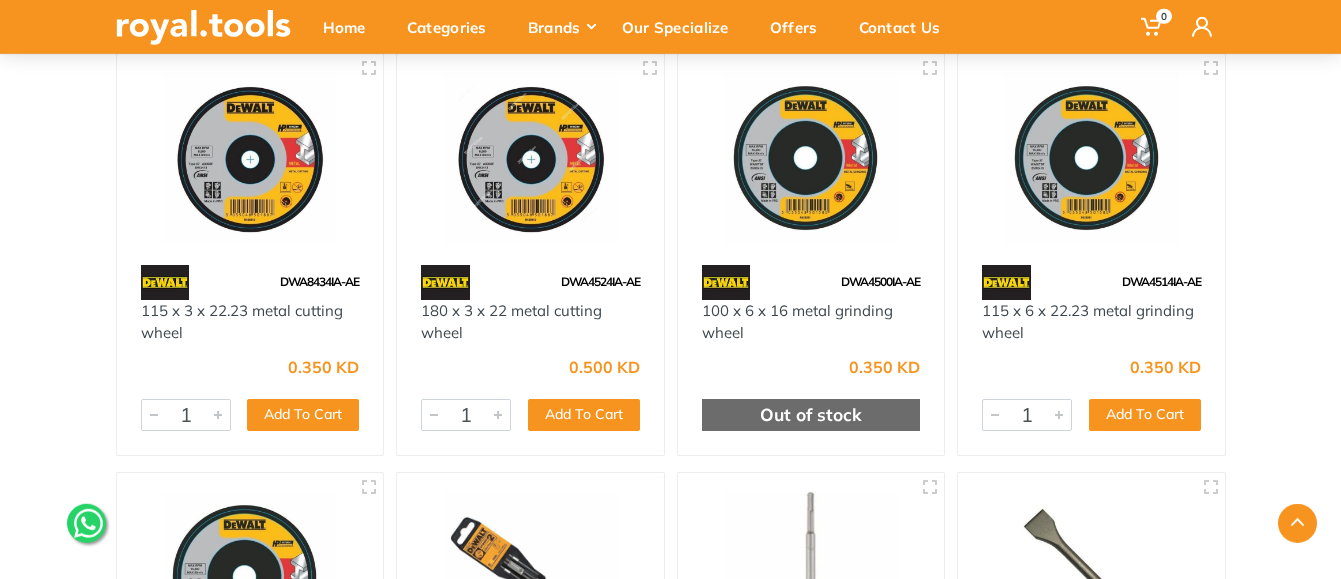 scroll, scrollTop: 13402, scrollLeft: 0, axis: vertical 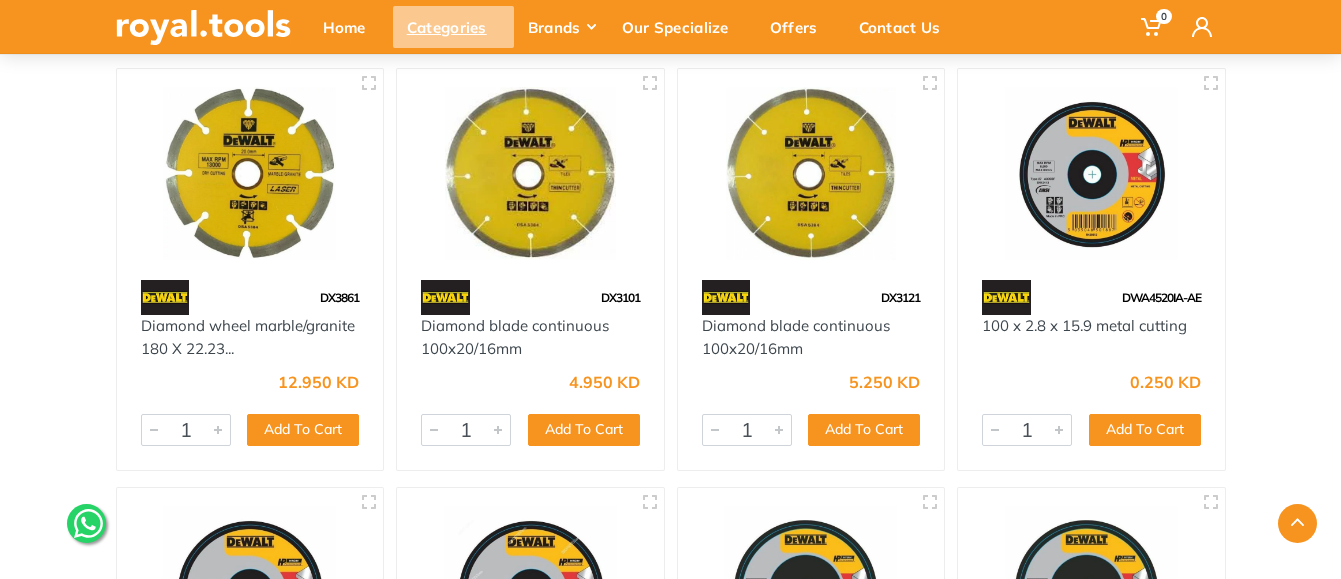 click on "Categories" at bounding box center (453, 27) 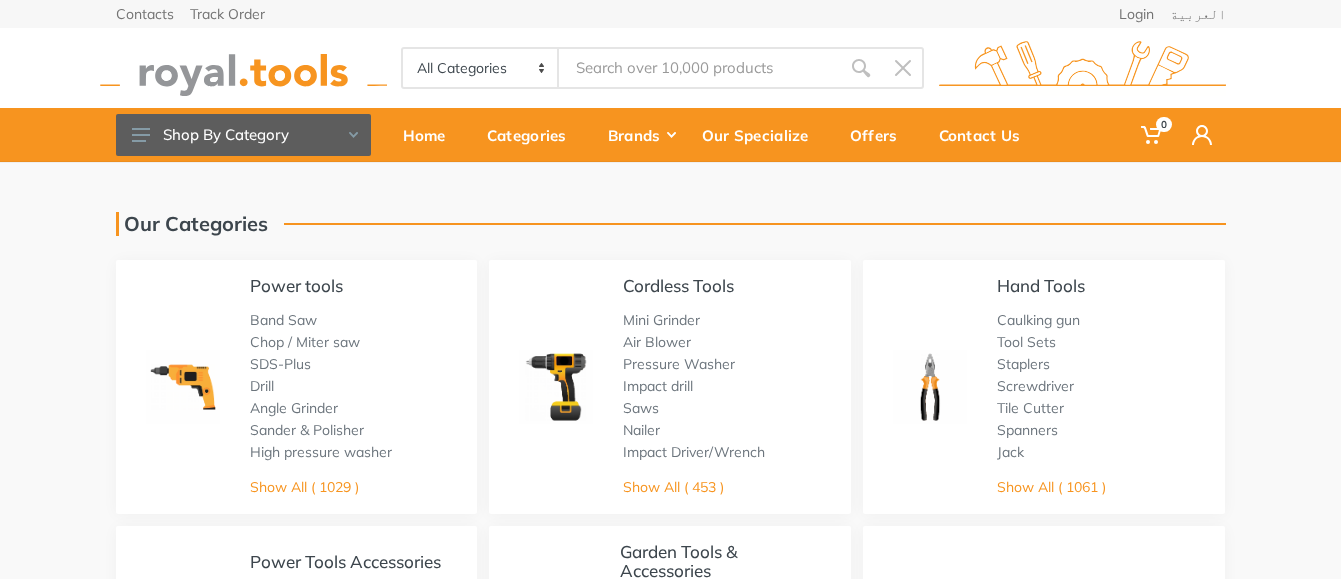 scroll, scrollTop: 0, scrollLeft: 0, axis: both 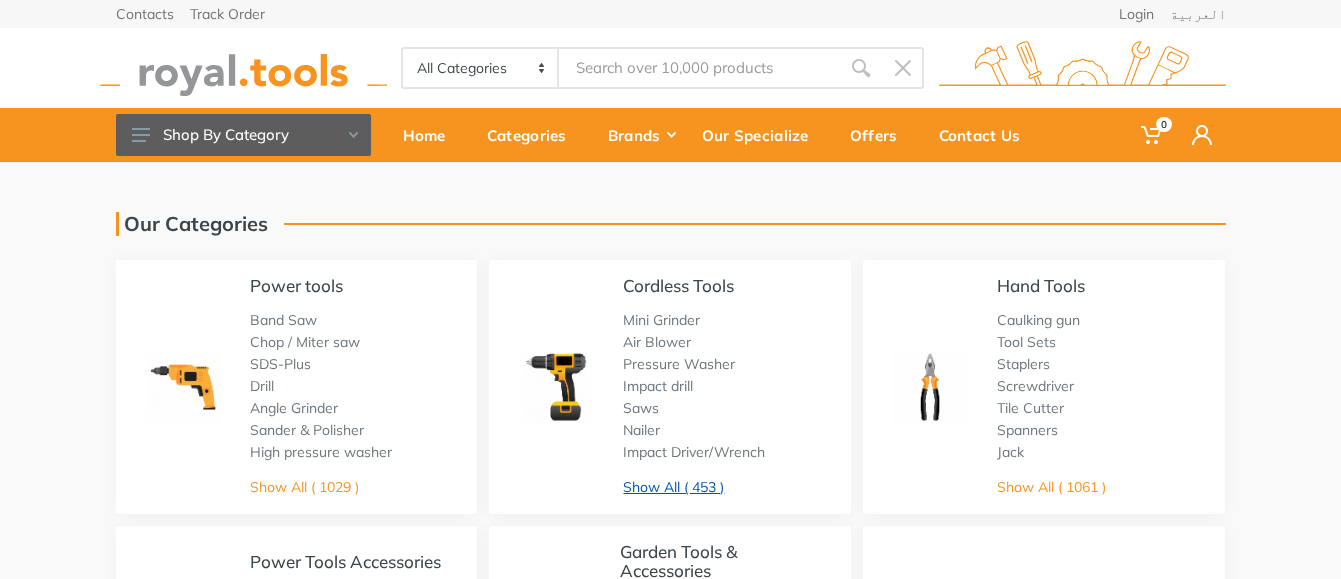 click on "Show All ( 453 )" at bounding box center (673, 487) 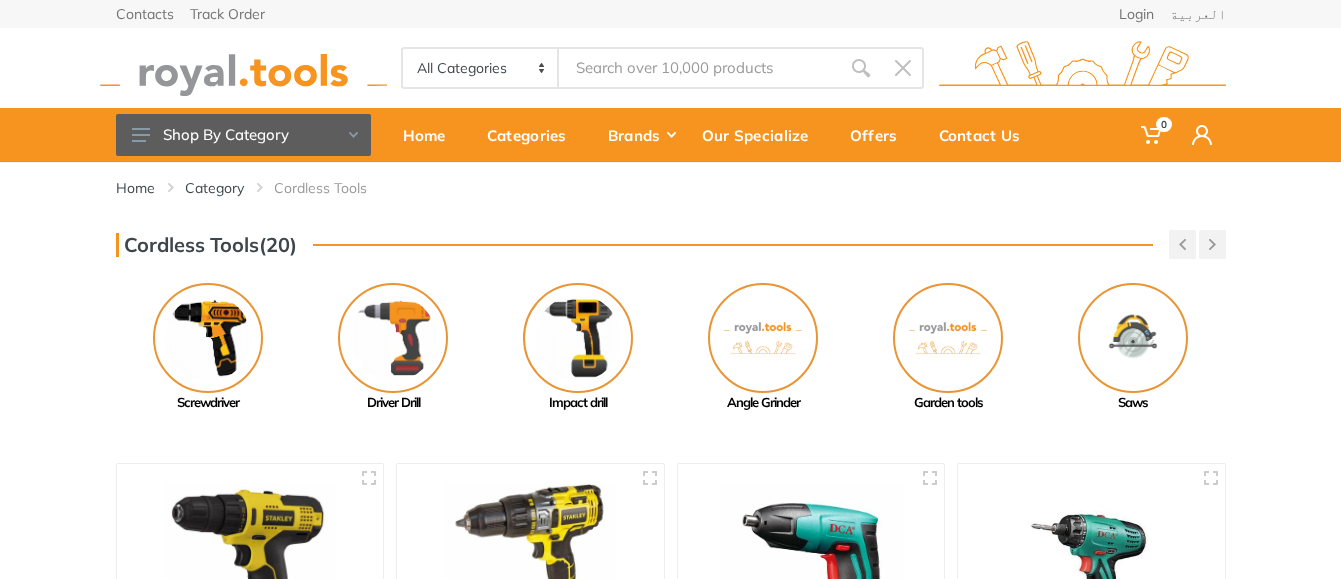 scroll, scrollTop: 0, scrollLeft: 0, axis: both 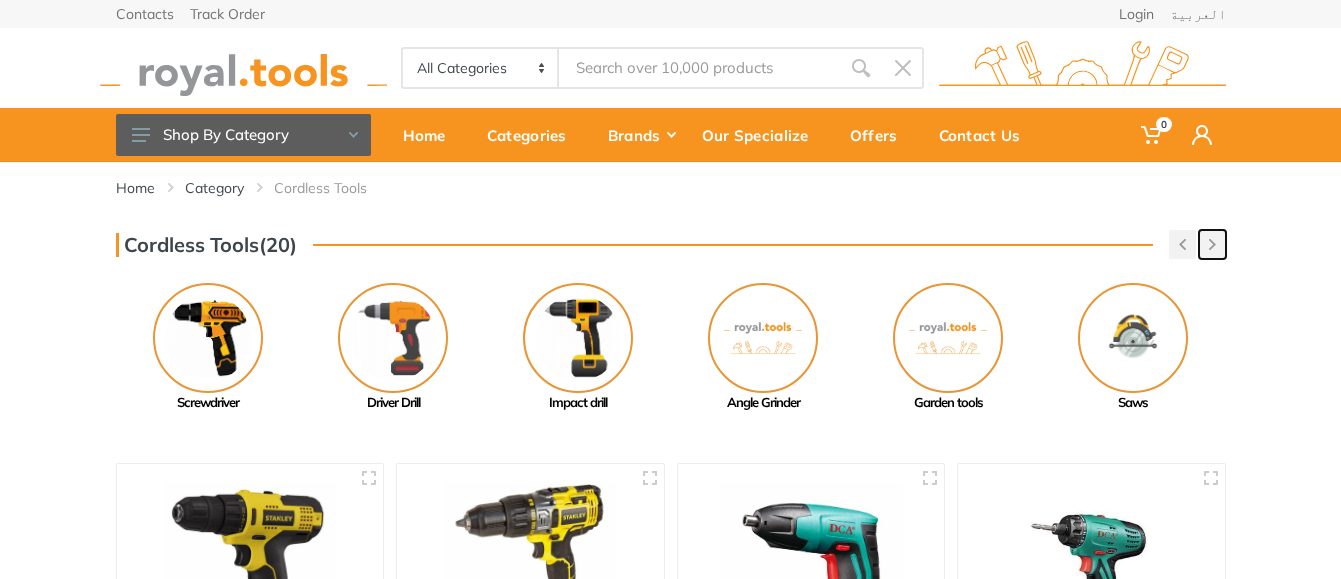 click 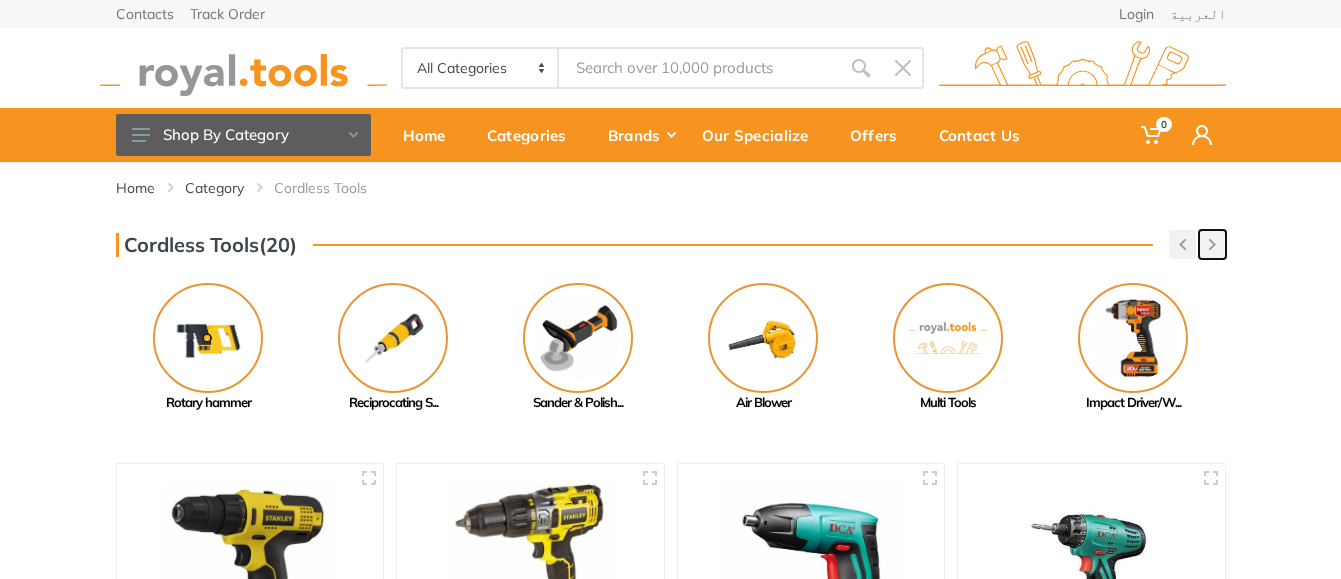 click at bounding box center (1212, 244) 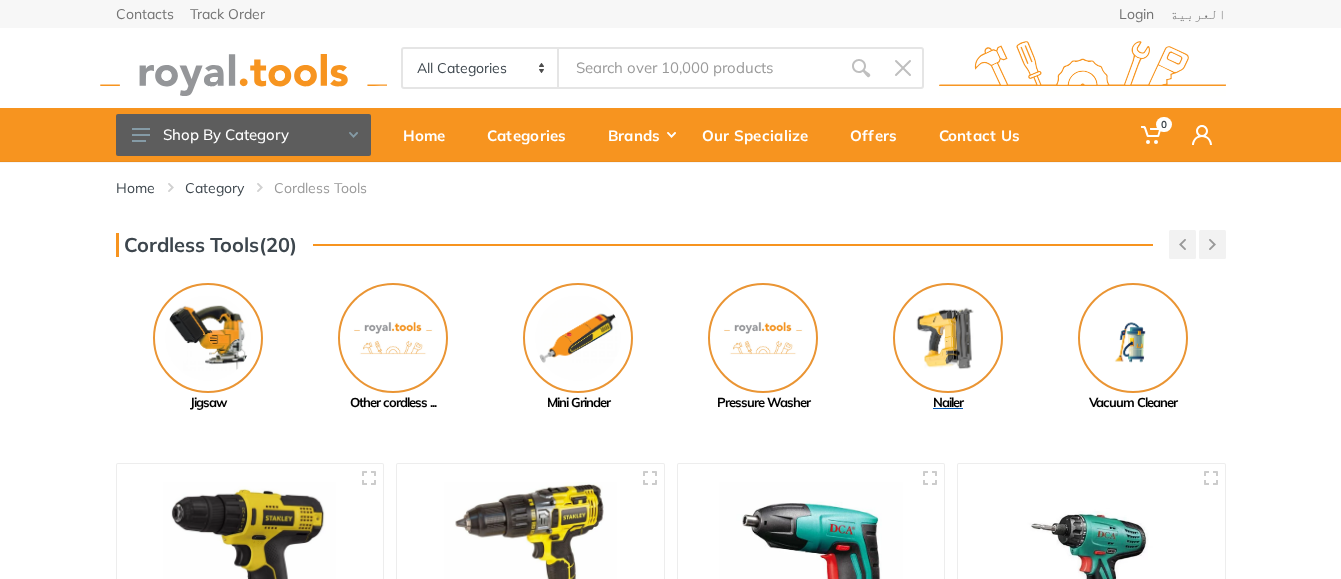 click at bounding box center [948, 338] 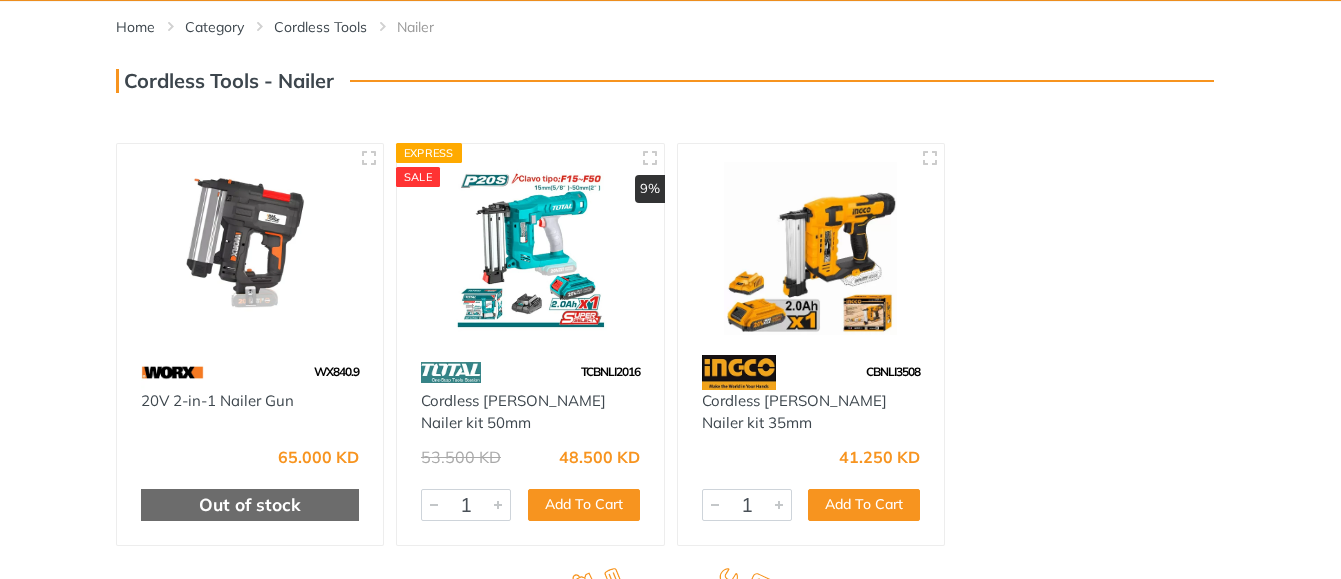 scroll, scrollTop: 0, scrollLeft: 0, axis: both 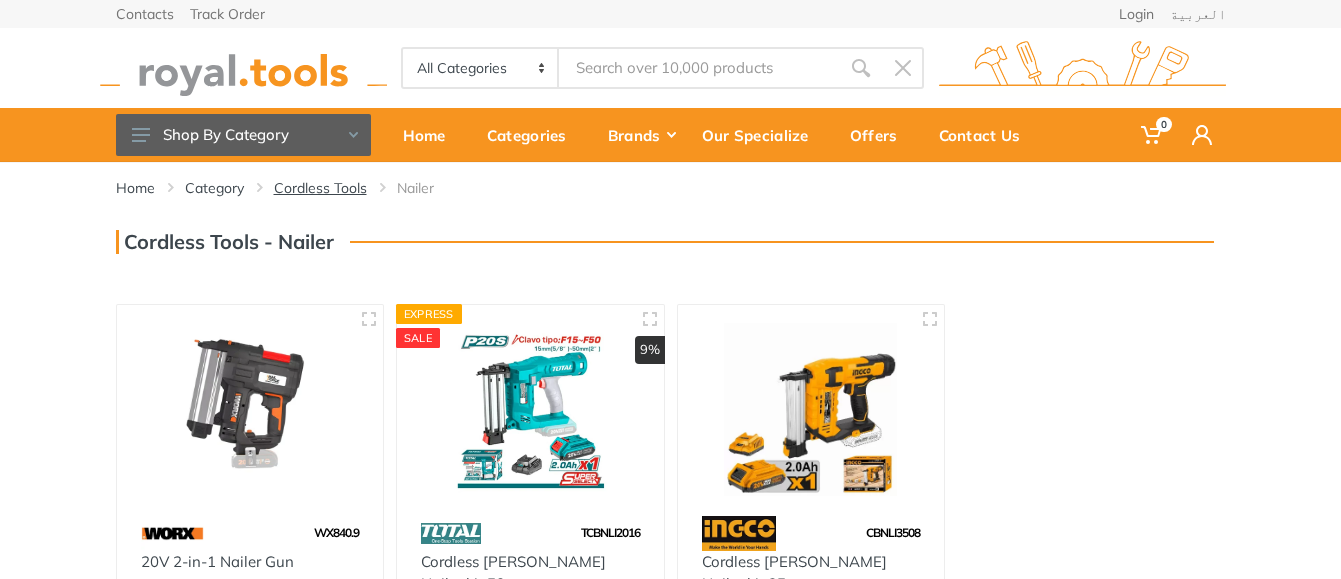 click on "Cordless Tools" at bounding box center (320, 188) 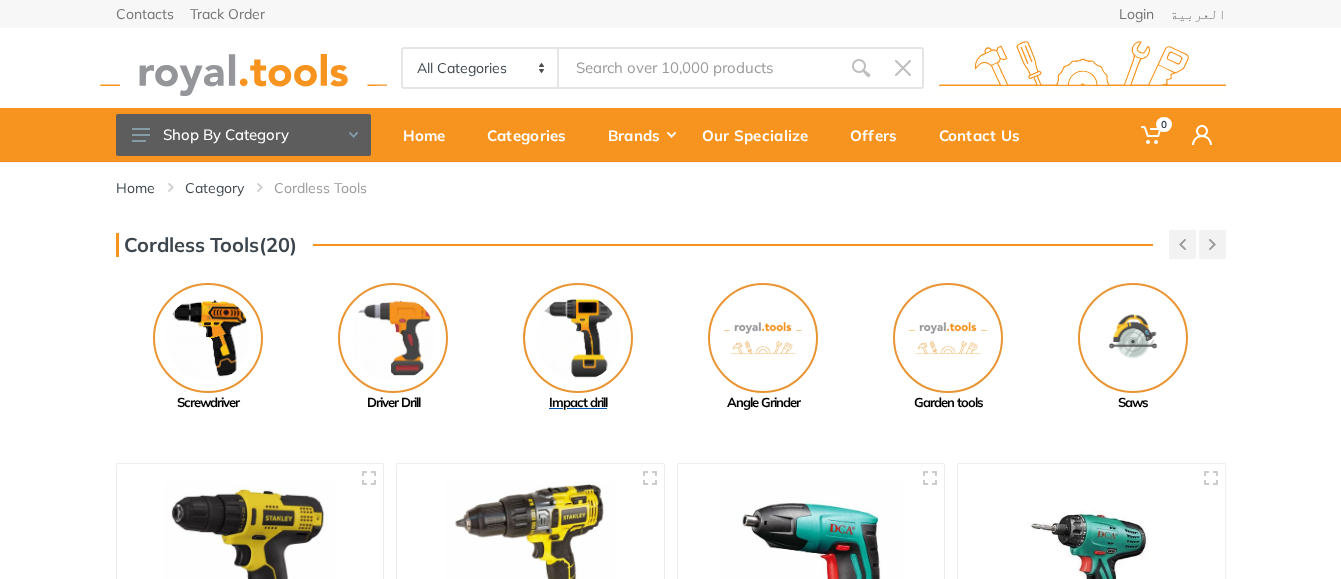scroll, scrollTop: 0, scrollLeft: 0, axis: both 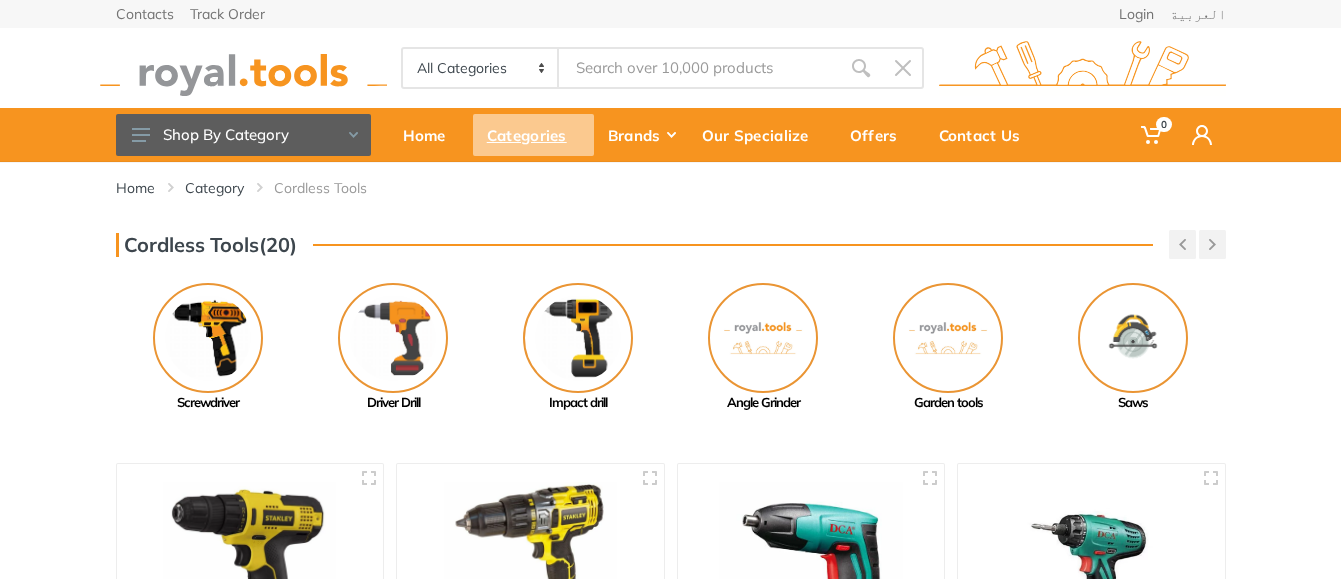 click on "Categories" at bounding box center [533, 135] 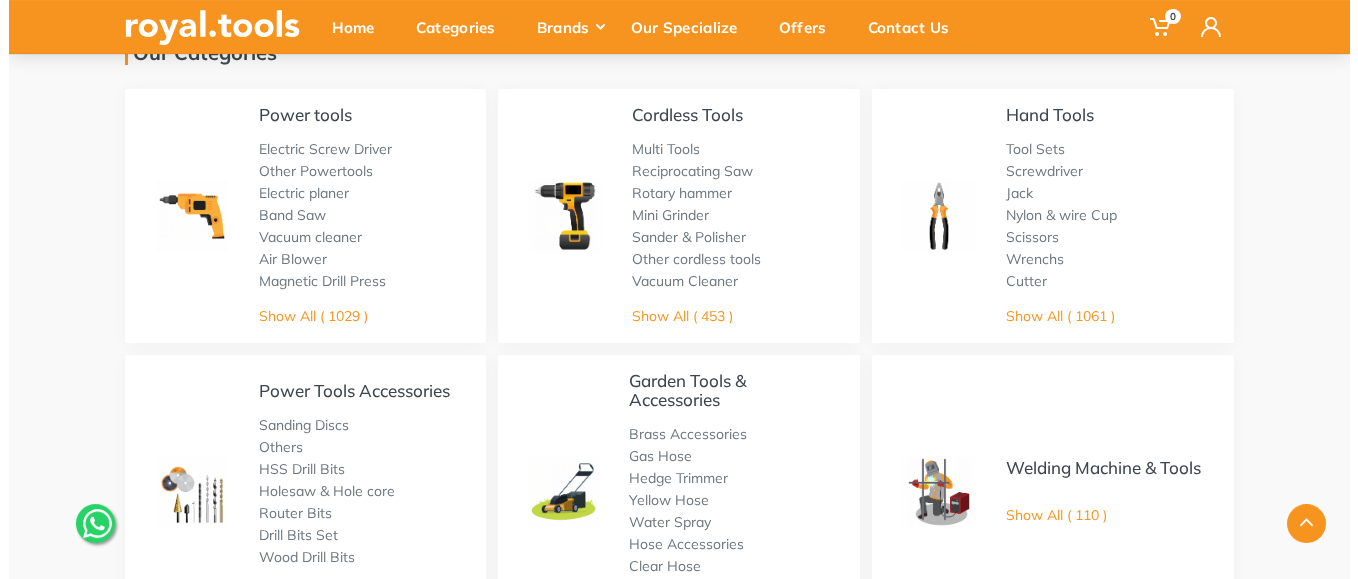 scroll, scrollTop: 0, scrollLeft: 0, axis: both 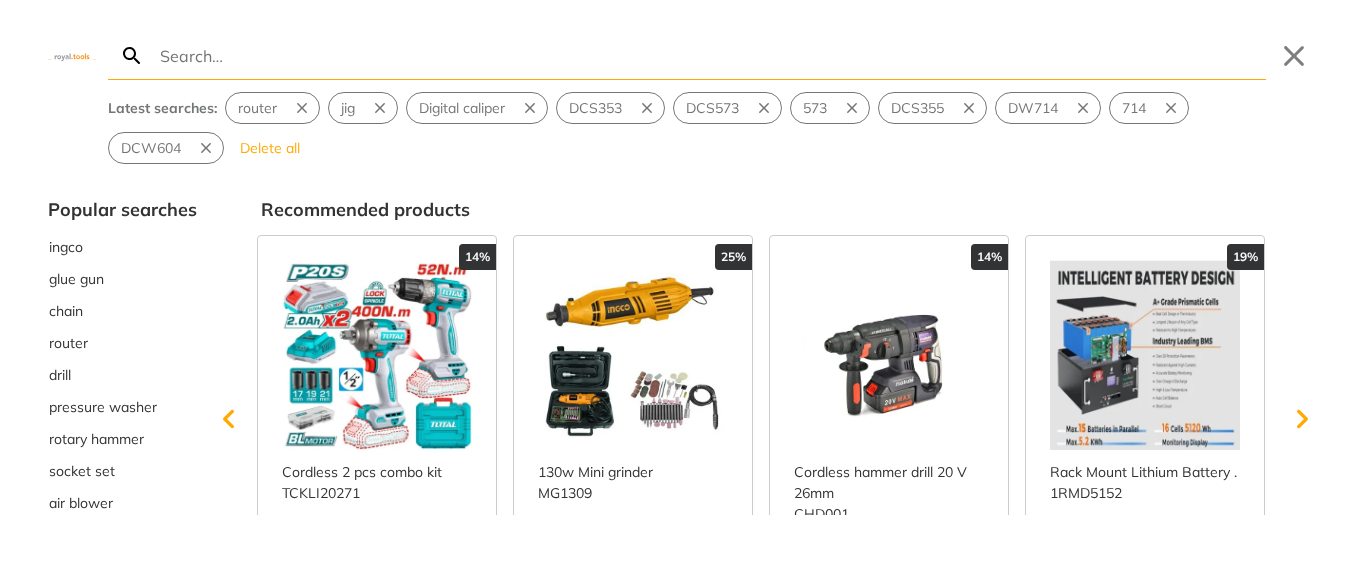 type on "r" 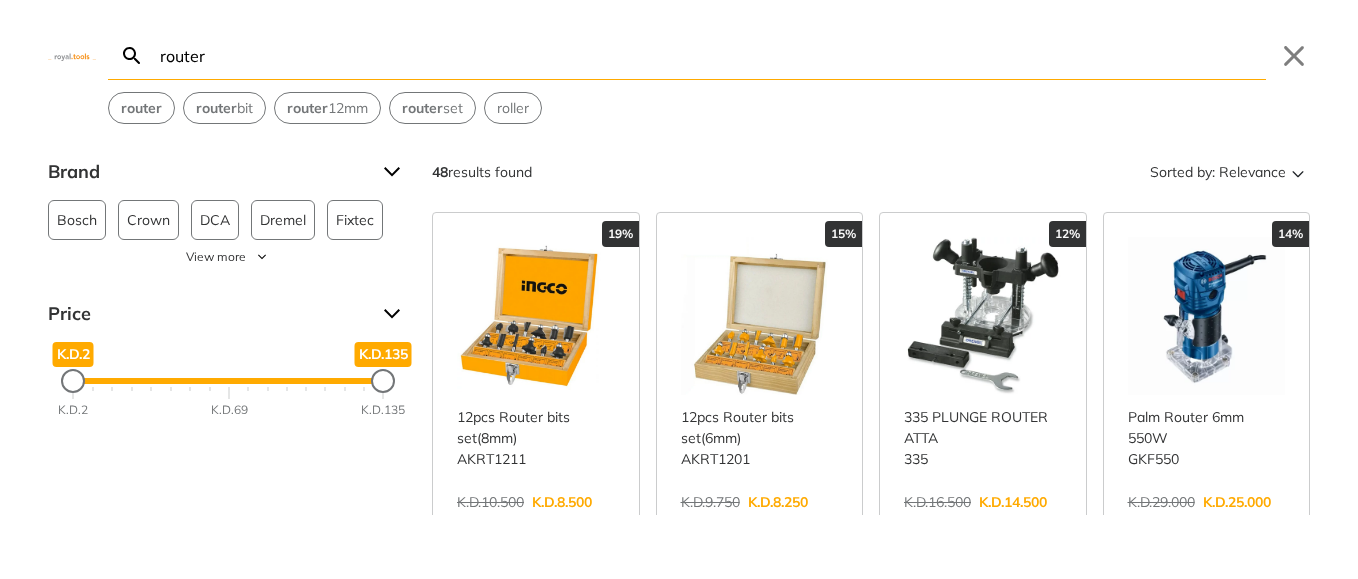 type on "router" 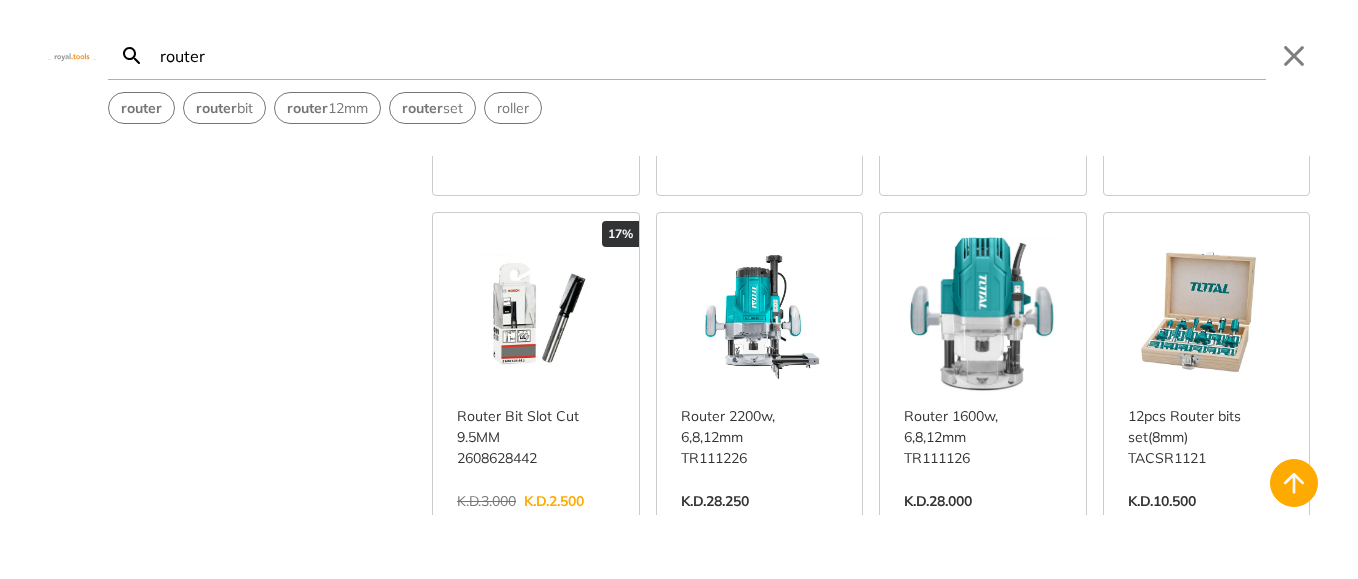 scroll, scrollTop: 360, scrollLeft: 0, axis: vertical 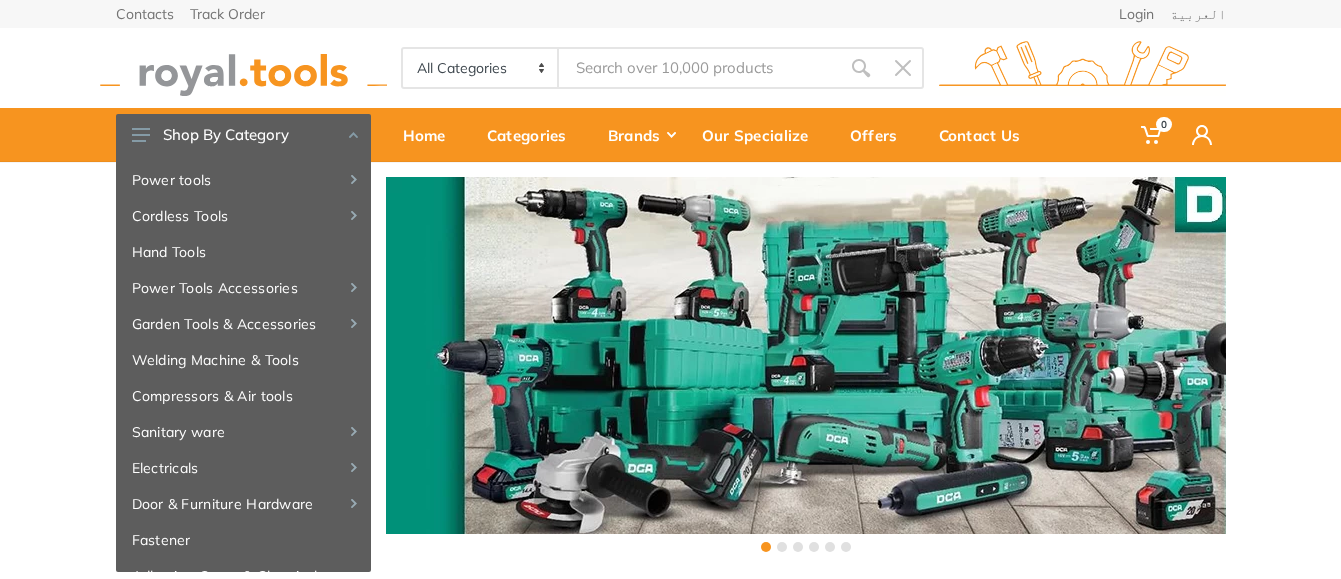 drag, startPoint x: 692, startPoint y: 66, endPoint x: 680, endPoint y: 69, distance: 12.369317 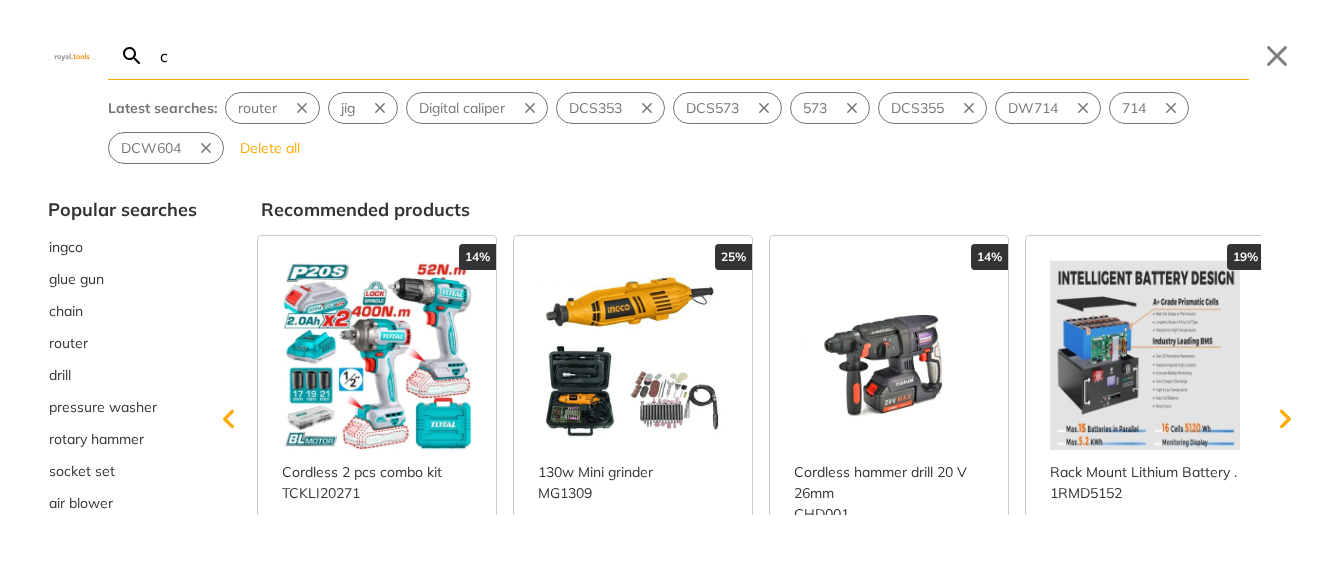 type on "cw" 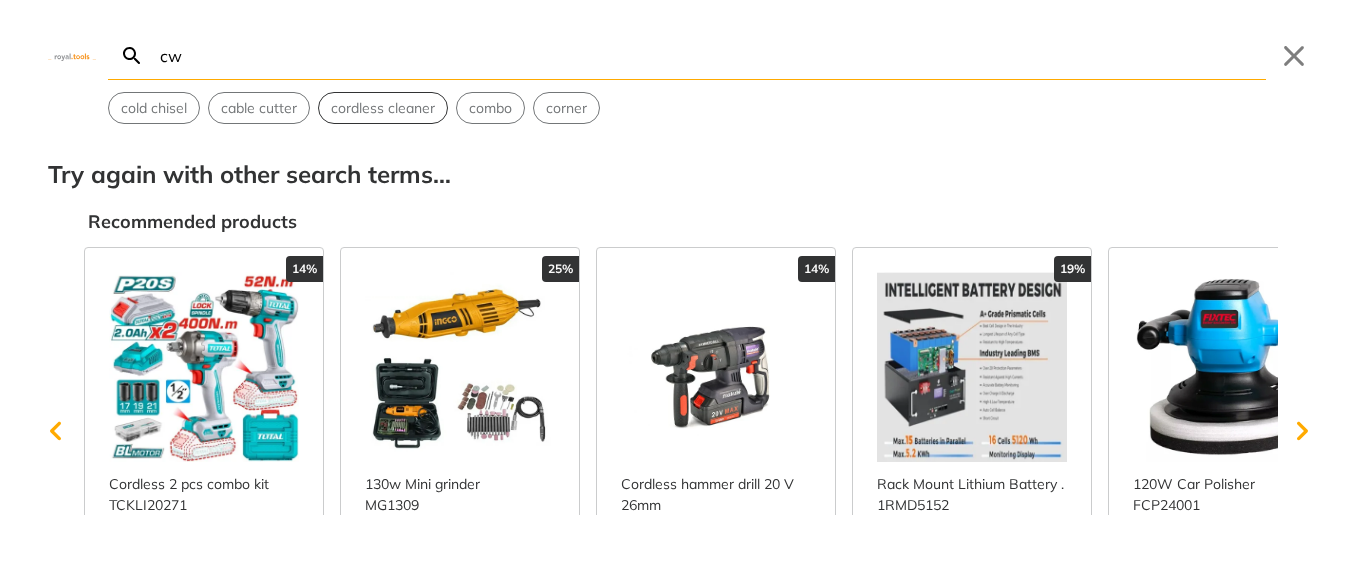 type on "c" 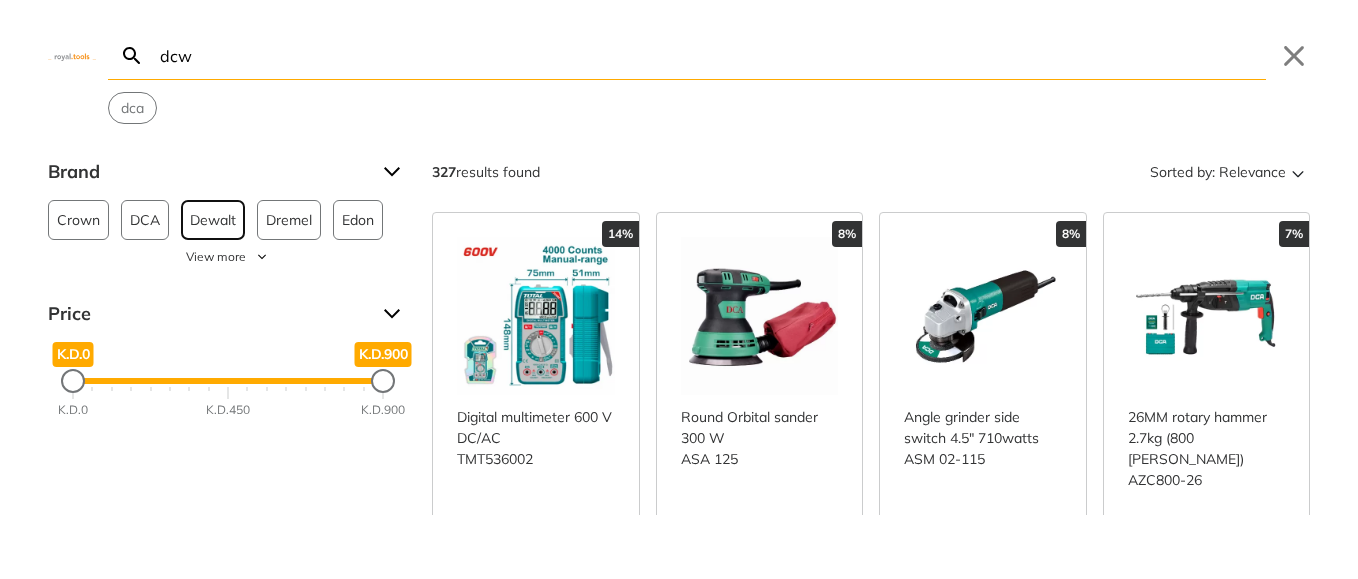 click on "Dewalt" at bounding box center [213, 220] 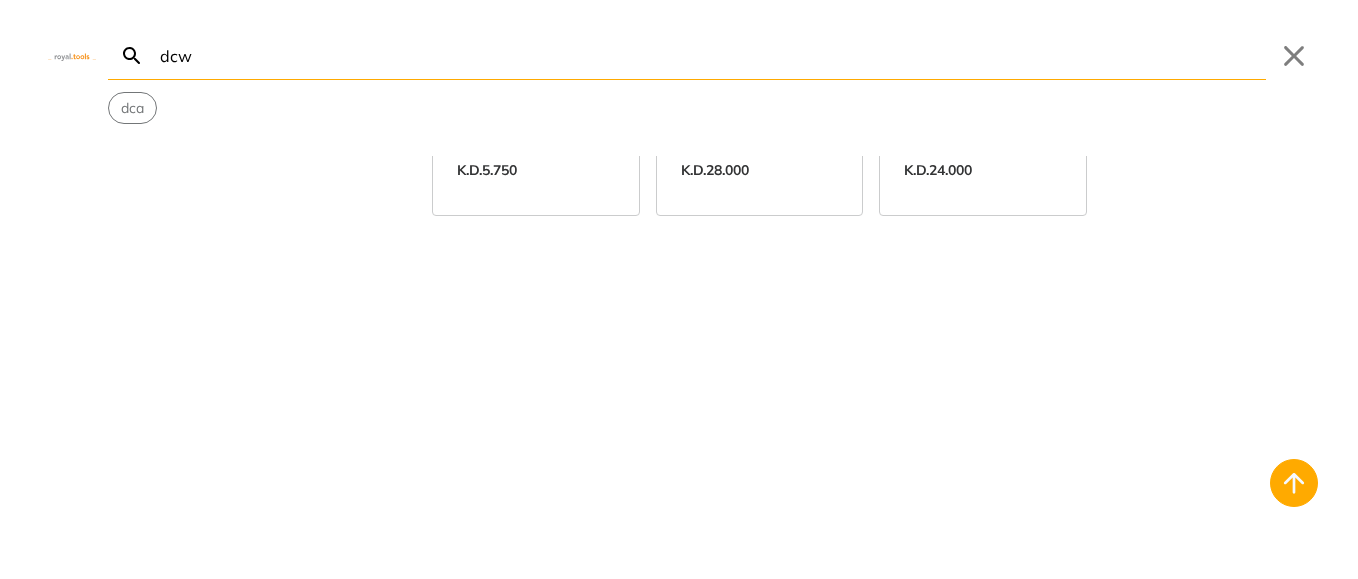 scroll, scrollTop: 0, scrollLeft: 0, axis: both 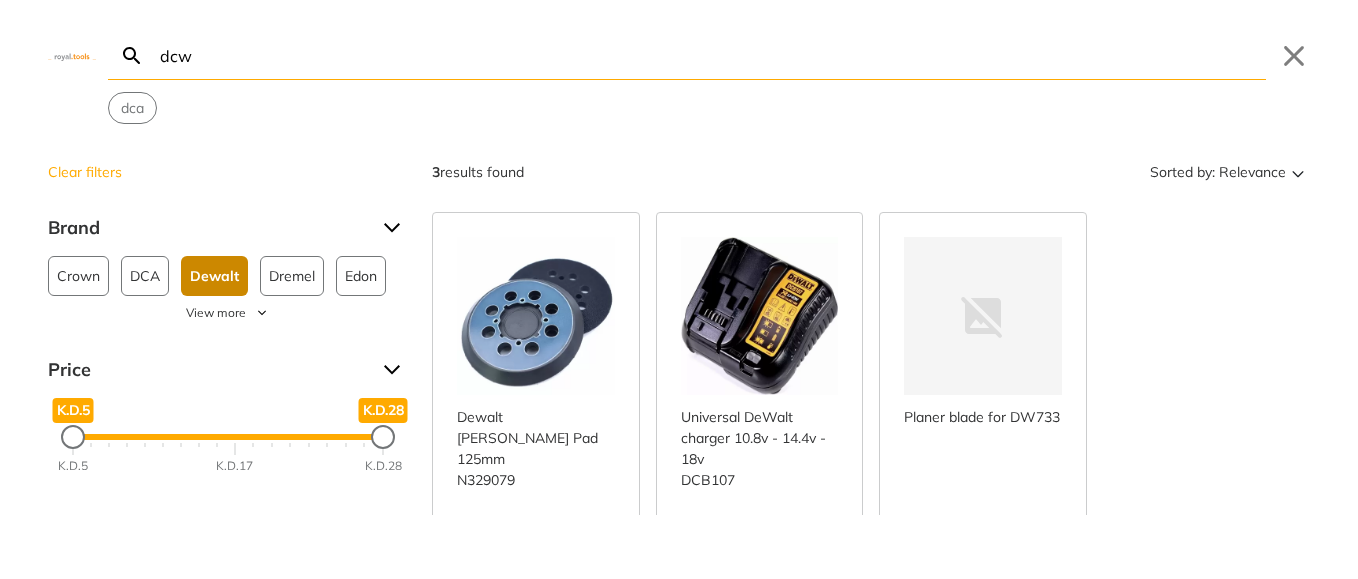 click on "dcw" at bounding box center [711, 55] 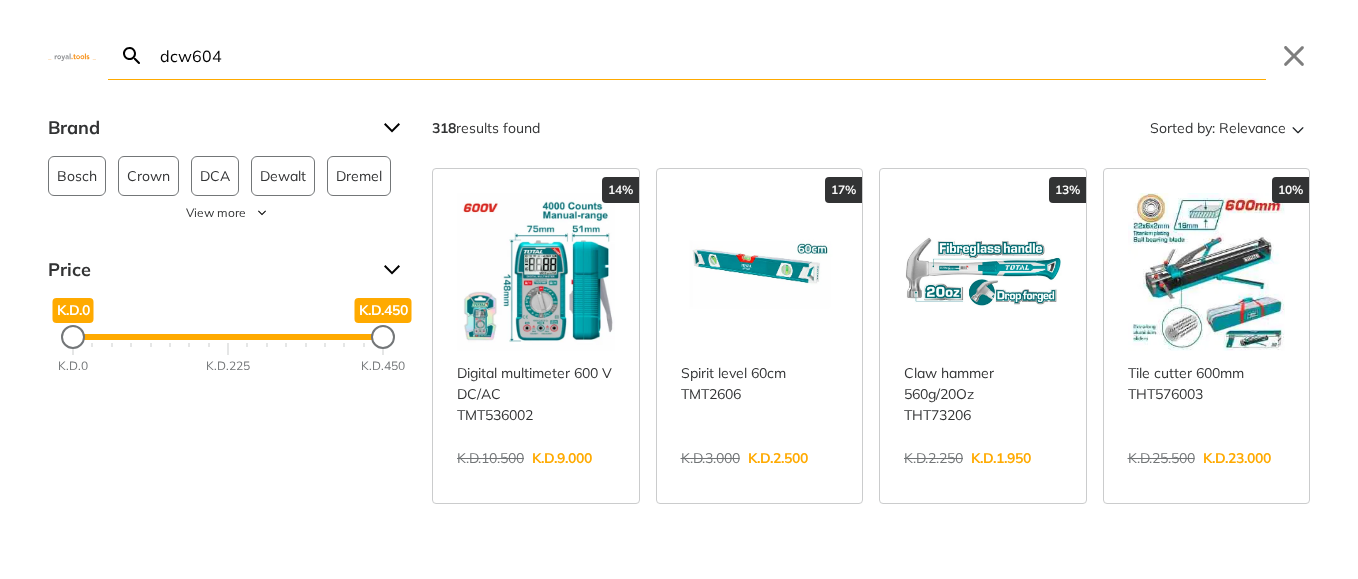 type on "dcw604" 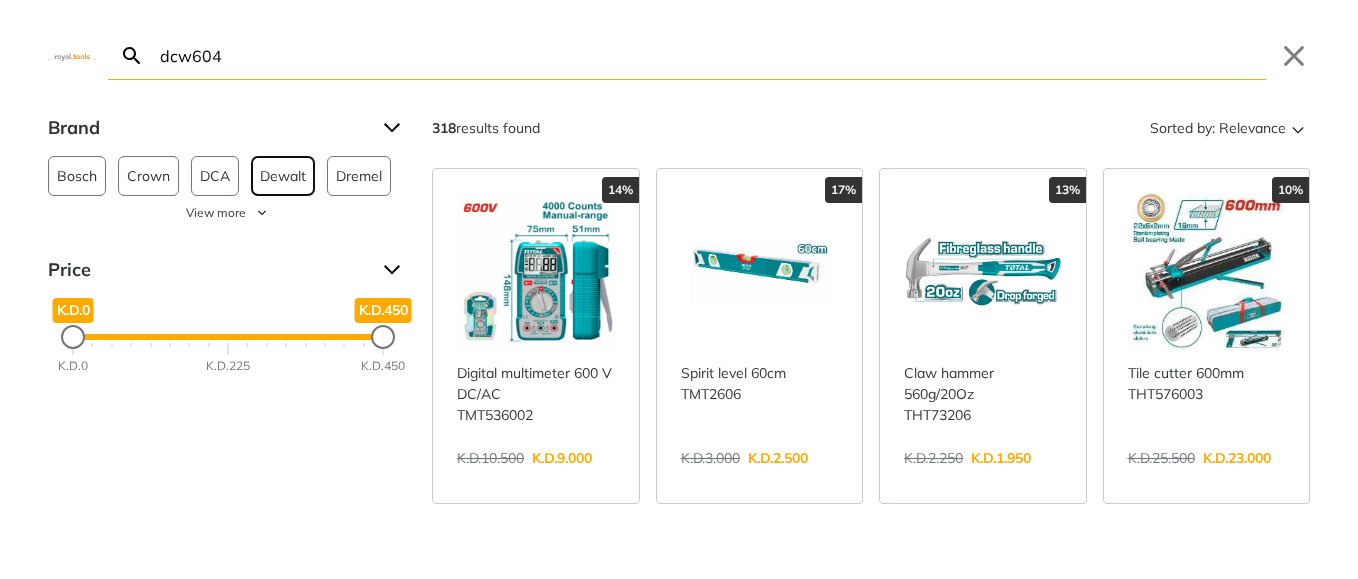 click on "Dewalt" at bounding box center (283, 176) 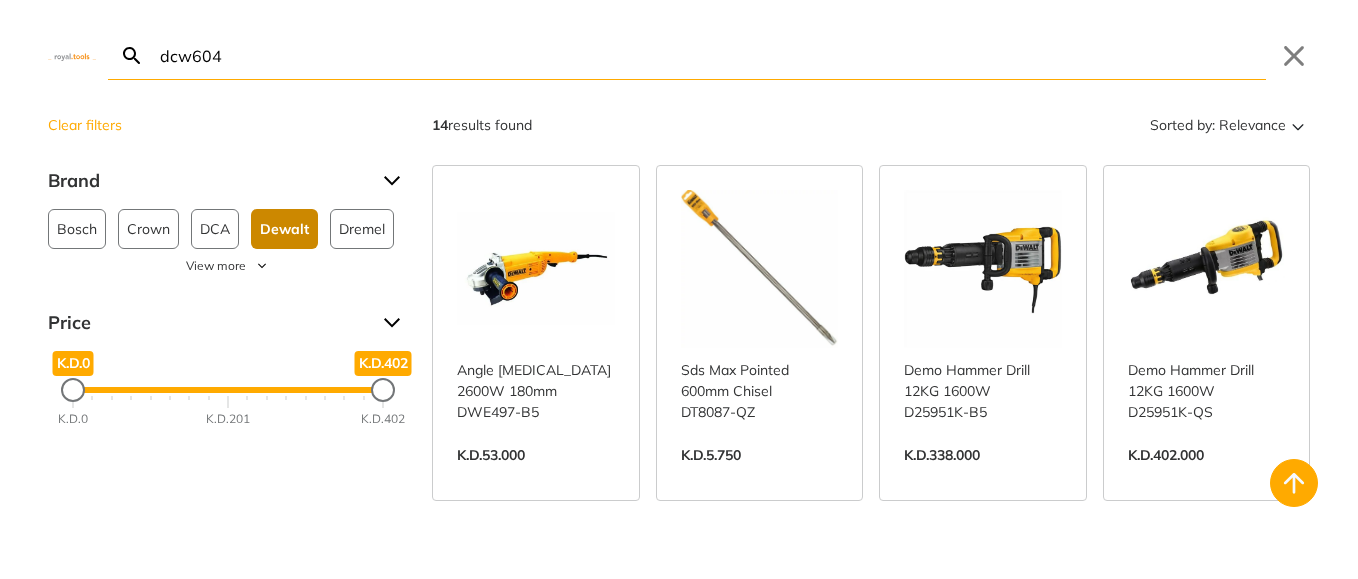 scroll, scrollTop: 0, scrollLeft: 0, axis: both 